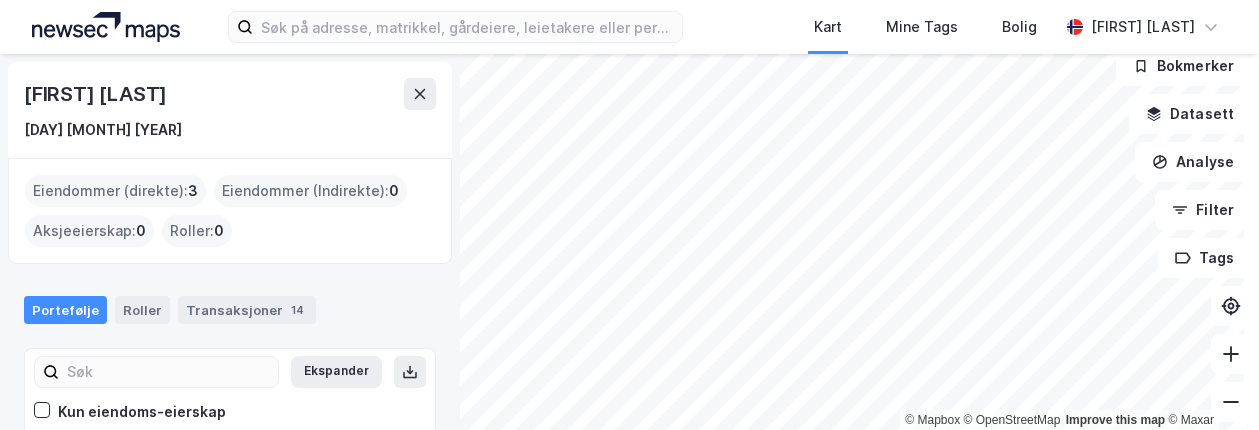 scroll, scrollTop: 0, scrollLeft: 0, axis: both 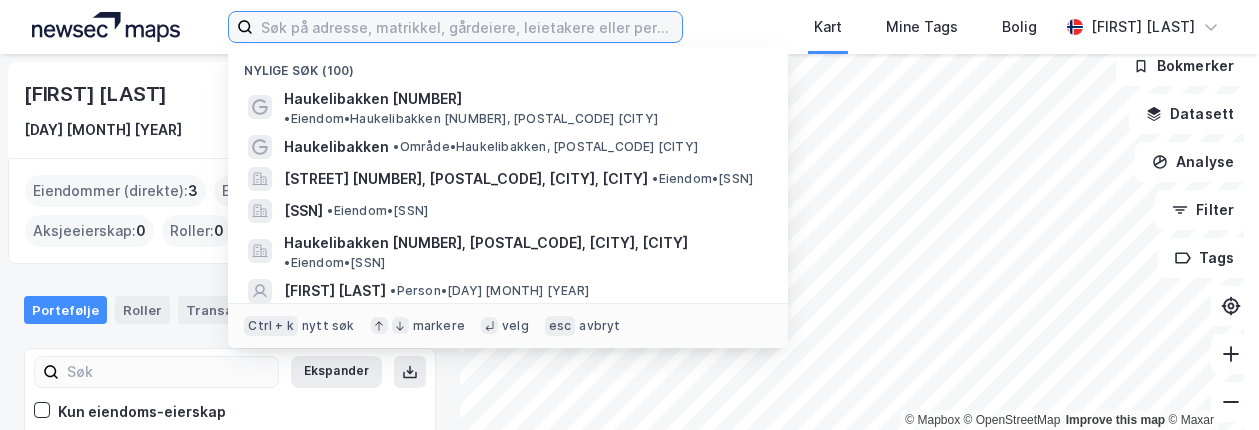 click at bounding box center [467, 27] 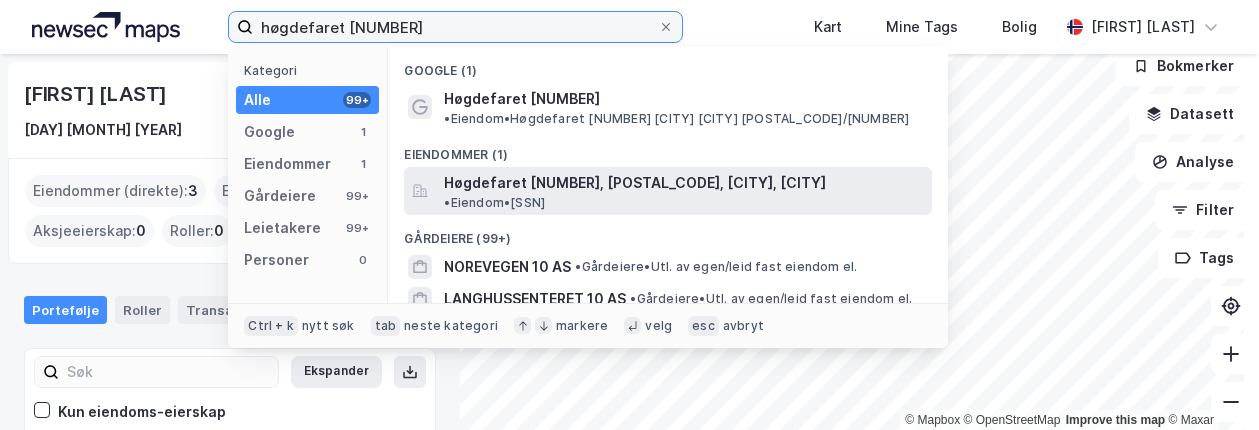 type on "høgdefaret [NUMBER]" 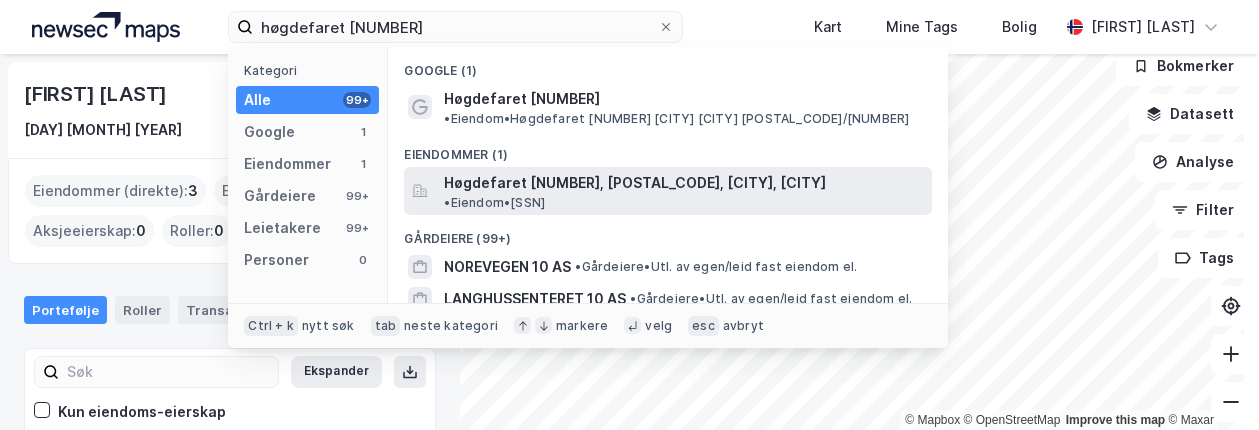 click on "Høgdefaret [NUMBER], [POSTAL_CODE], [CITY], [CITY]" at bounding box center [635, 183] 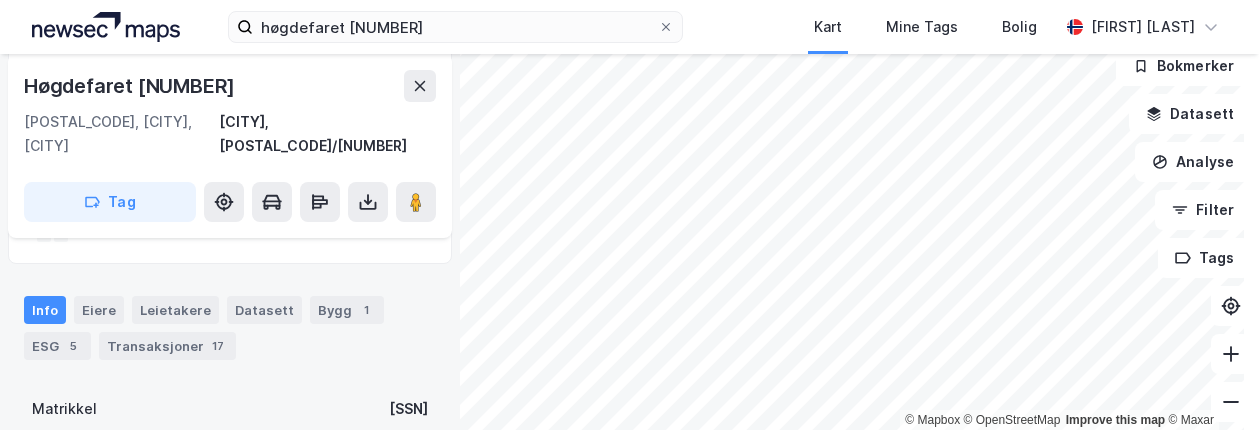 scroll, scrollTop: 300, scrollLeft: 0, axis: vertical 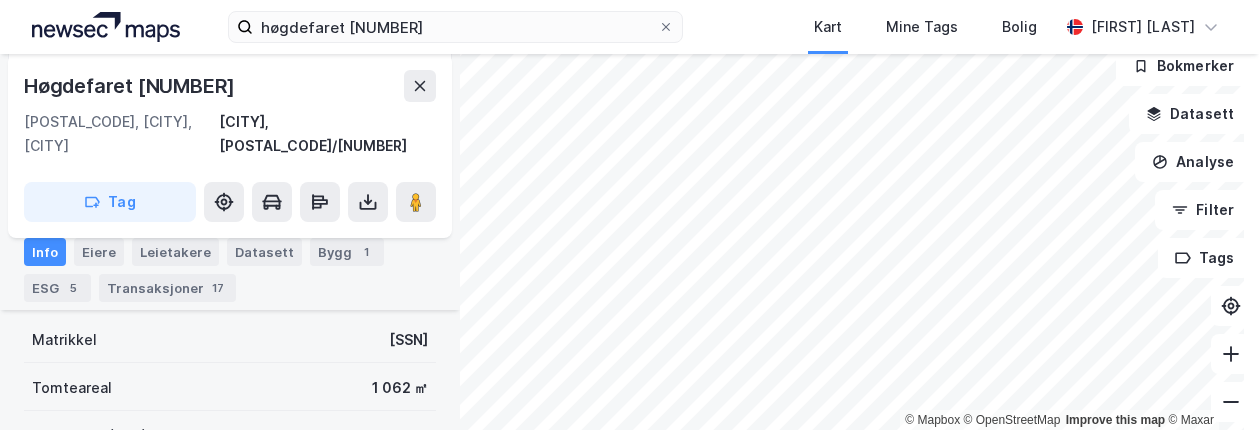 click on "Høgdefaret [NUMBER] [CITY] [CITY] [CITY], [POSTAL_CODE]/[NUMBER] Tag Hjemmelshaver [NAME] [PERCENT] [NUMBER] Seksjon [NAME] [PERCENT] [NUMBER] Seksjon [NAME] [PERCENT] [NUMBER] Seksjon og [NUMBER] til Info Eiere Leietakere Datasett Bygg [NUMBER] ESG [NUMBER] Transaksjoner [NUMBER] Matrikkel [SSN] Tomteareal [AREA] Bruksareal (BRA) [AREA] Eiendomstype Rekkehus Antall leietakere [NUMBER] Punktleie Nei Festegrunn Nei Tinglyst Ja Reguleringsplaner Miljøstatus Saksinnsyn Delt eieskap Eiendommen er eid av flere gårdeiere Seksjonert Eiendommen er delt i flere seksjoner Bokmerker Datasett Analyse Filter Tags" at bounding box center (629, 215) 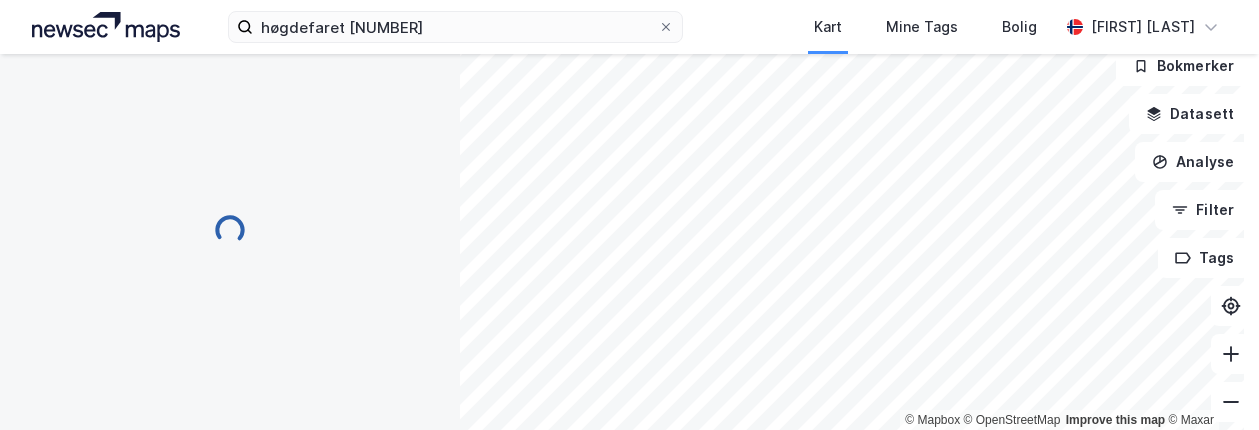 scroll, scrollTop: 0, scrollLeft: 0, axis: both 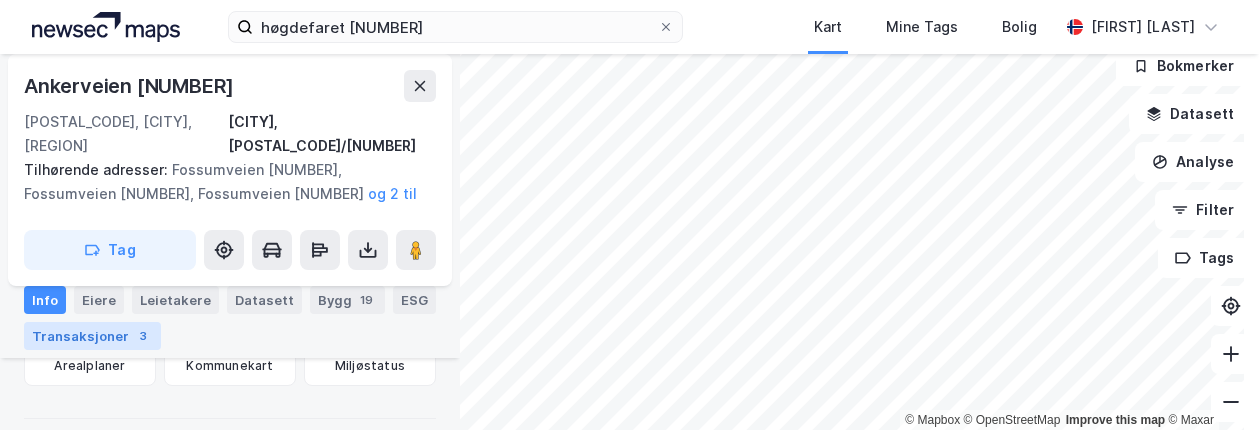 click on "3" at bounding box center [143, 336] 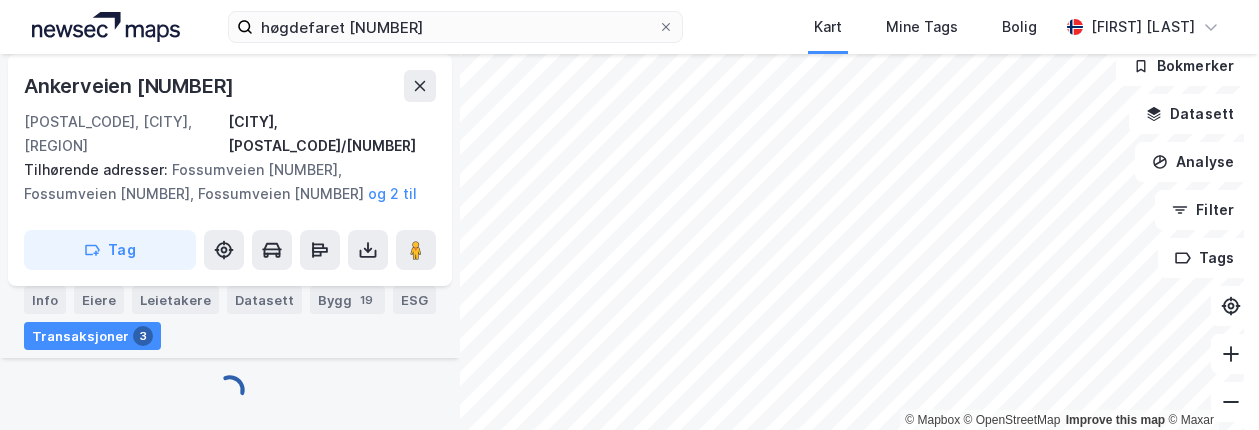 scroll, scrollTop: 441, scrollLeft: 0, axis: vertical 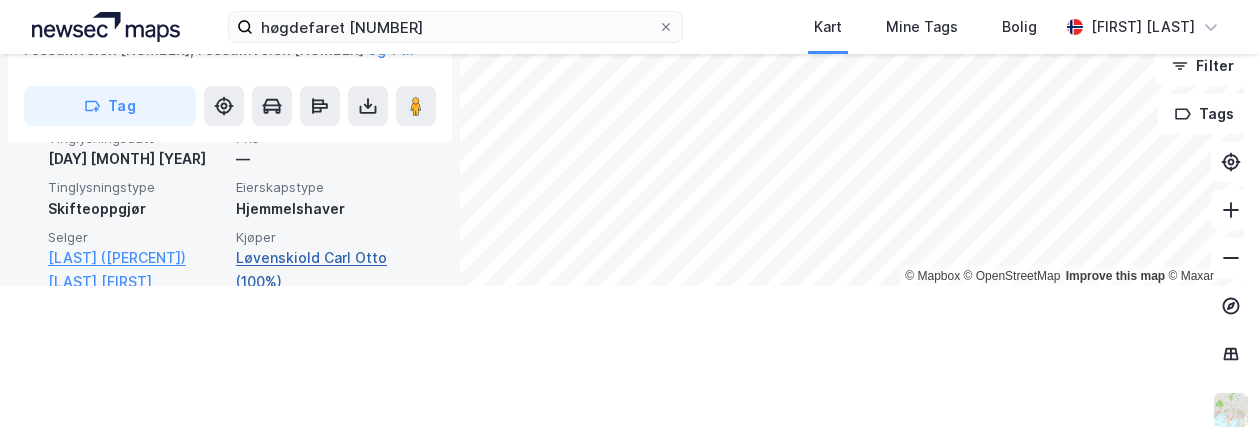 click on "Løvenskiold Carl Otto (100%)" at bounding box center (324, 270) 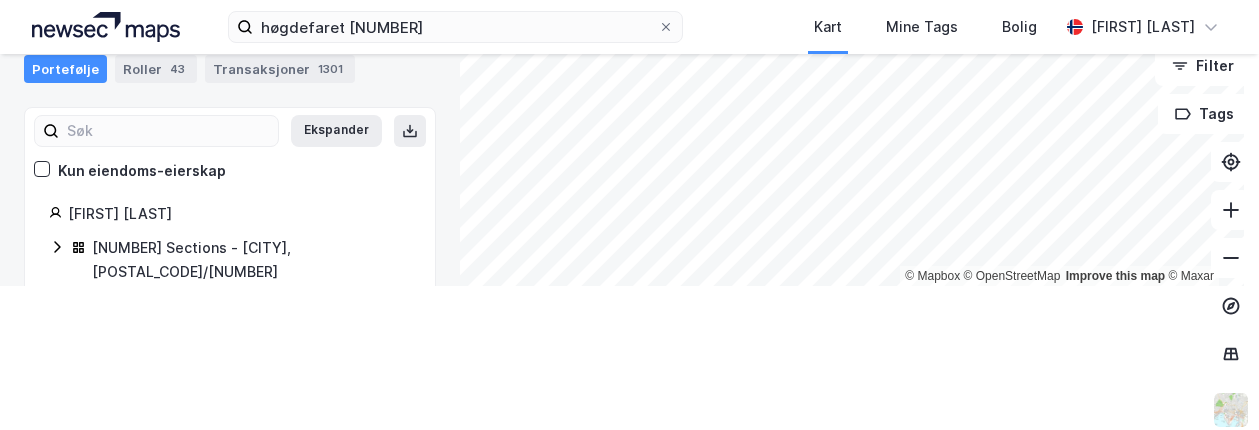 scroll, scrollTop: 300, scrollLeft: 0, axis: vertical 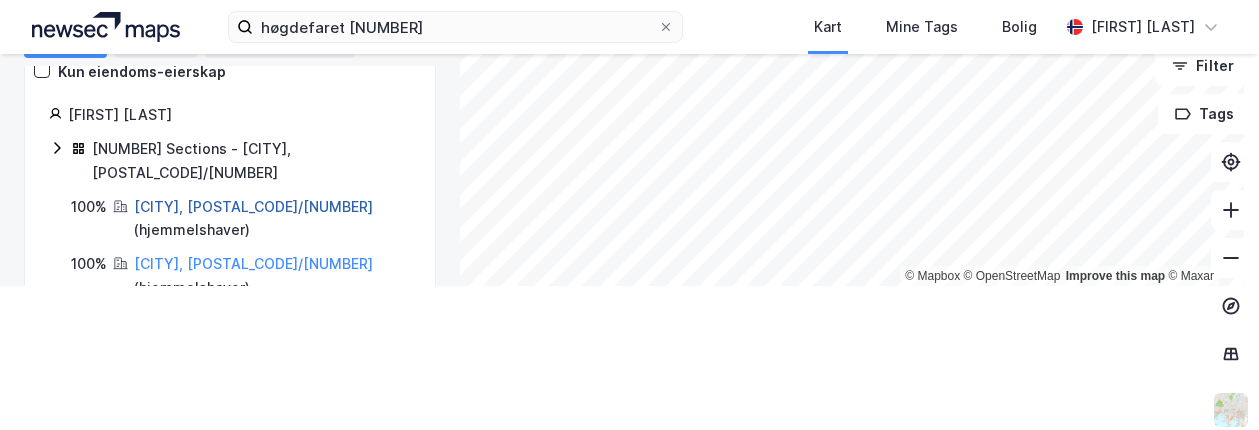 click on "[CITY], [POSTAL_CODE]/[NUMBER]" at bounding box center [253, 206] 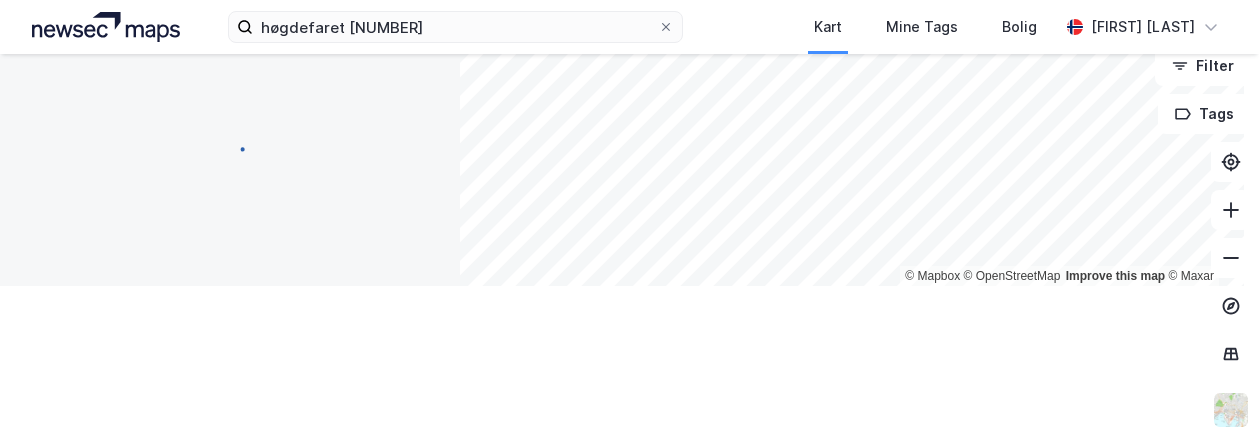 scroll, scrollTop: 641, scrollLeft: 0, axis: vertical 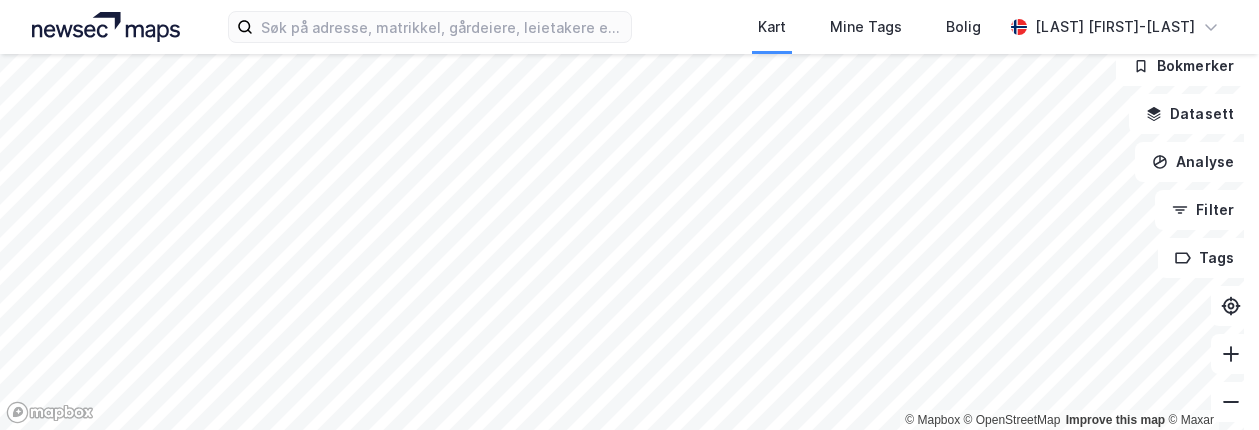 click on "Kart Mine Tags Bolig Max Carlstrøm-Refsum © Mapbox   © OpenStreetMap   Improve this map   © Maxar Bokmerker Datasett Analyse Filter Tags" at bounding box center (629, 215) 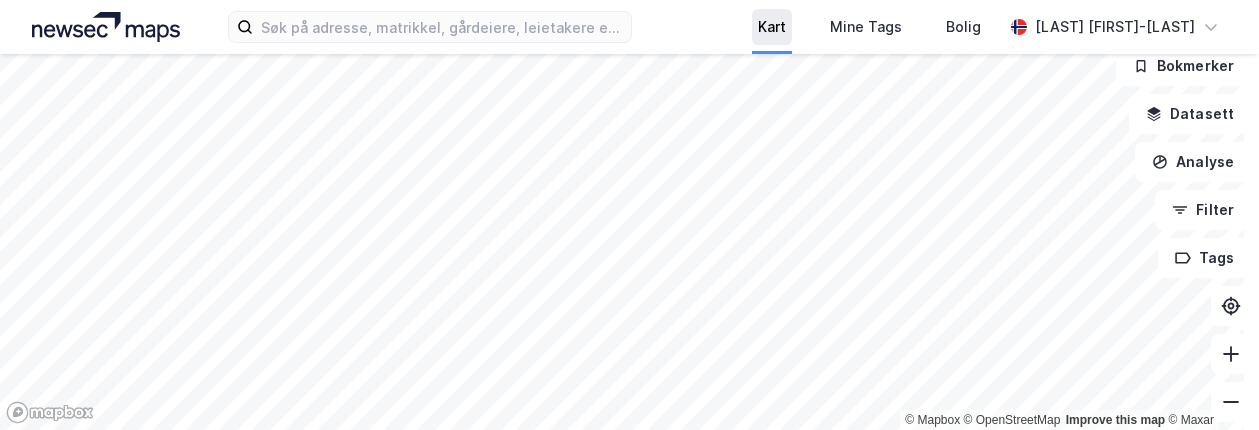 click on "Kart Mine Tags Bolig Max Carlstrøm-Refsum © Mapbox   © OpenStreetMap   Improve this map   © Maxar Bokmerker Datasett Analyse Filter Tags" at bounding box center (629, 215) 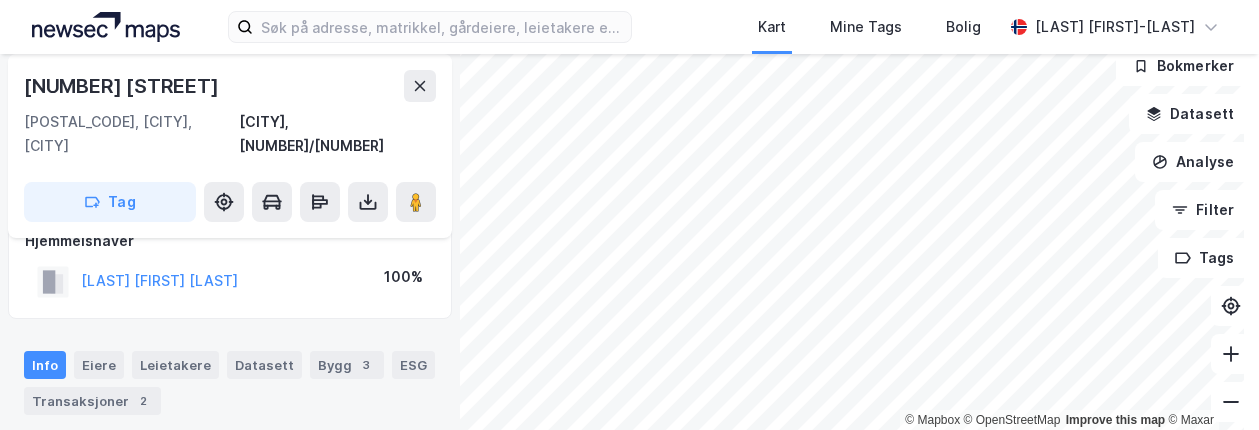 scroll, scrollTop: 0, scrollLeft: 0, axis: both 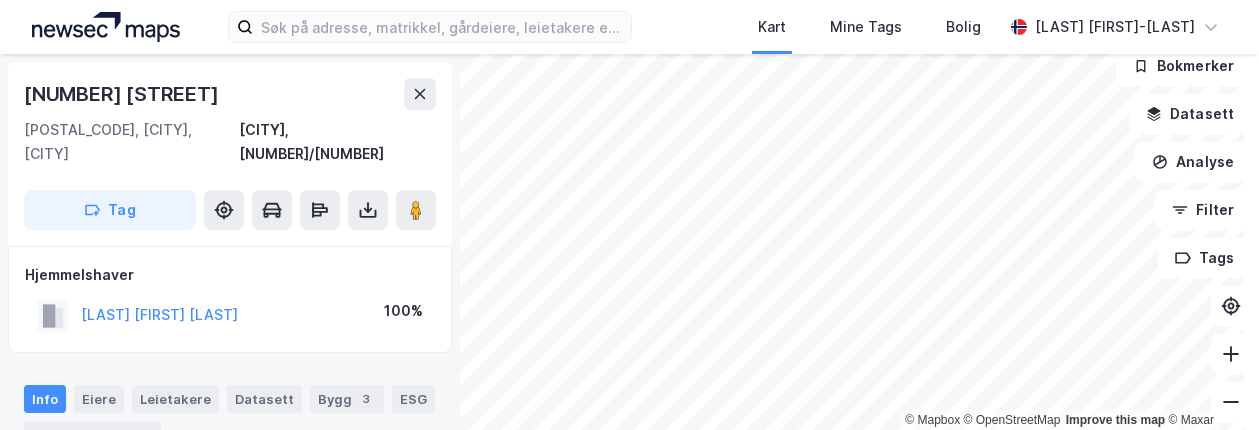 click on "[NUMBER] [STREET] [POSTAL_CODE], [CITY], [CITY] [CITY], [NUMBER]/[NUMBER] Tag" at bounding box center [230, 154] 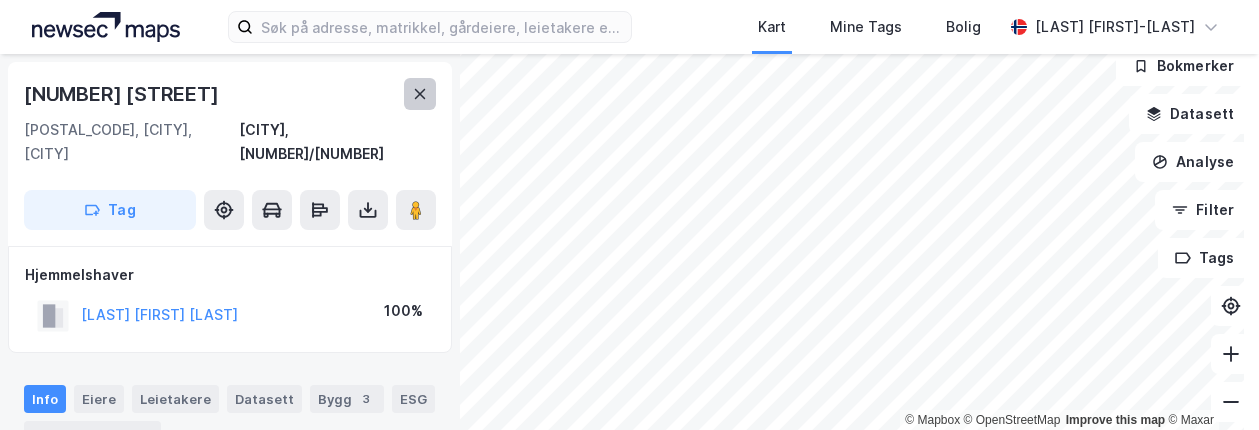 click 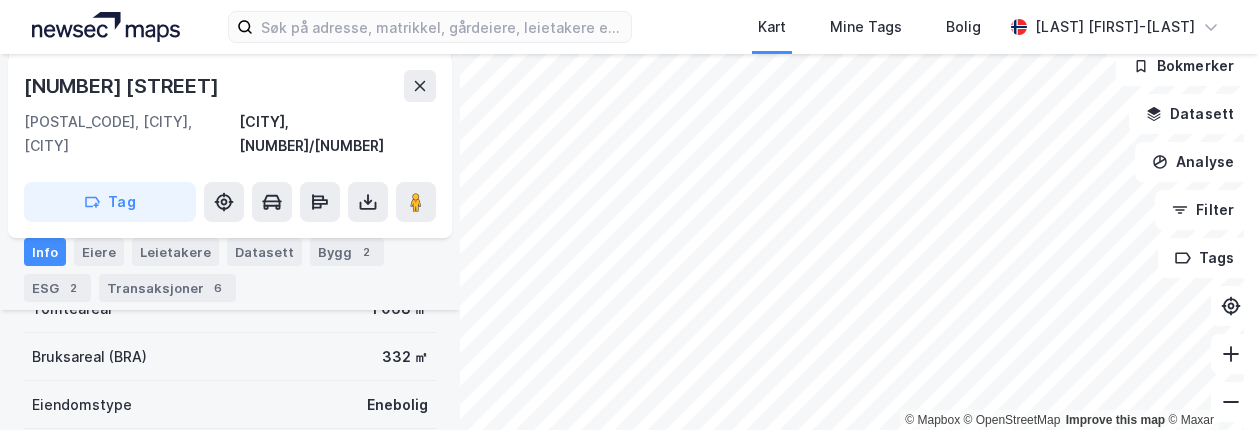 scroll, scrollTop: 300, scrollLeft: 0, axis: vertical 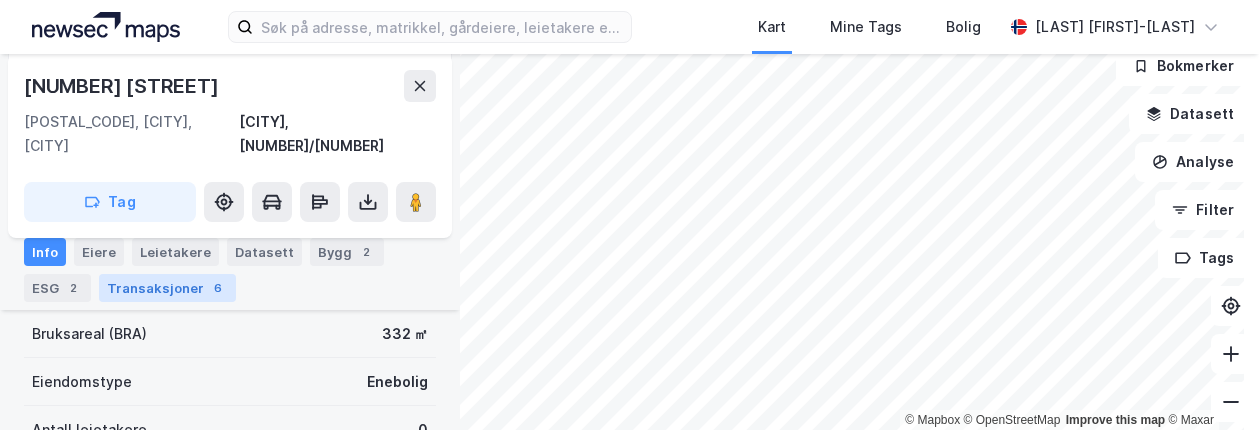 click on "Transaksjoner 6" at bounding box center (167, 288) 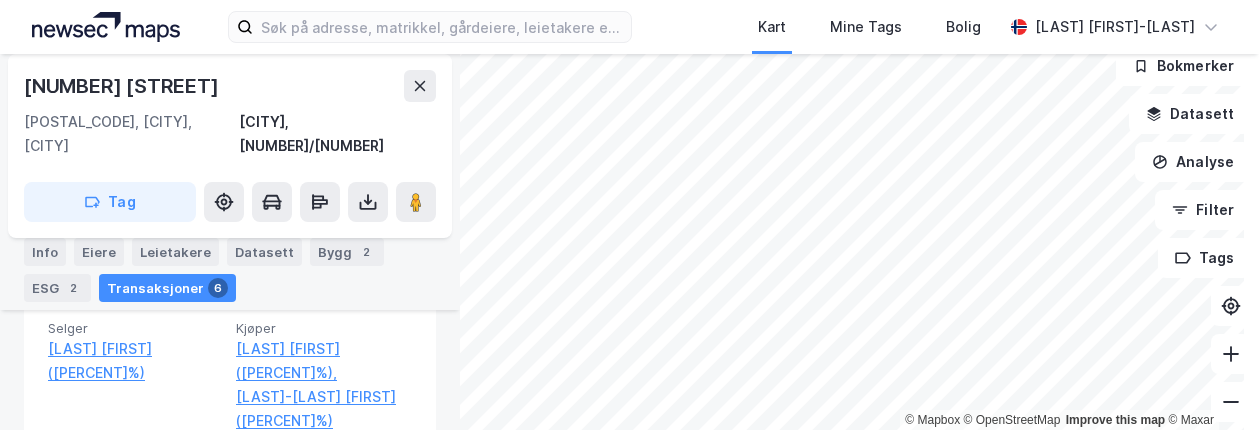 scroll, scrollTop: 834, scrollLeft: 0, axis: vertical 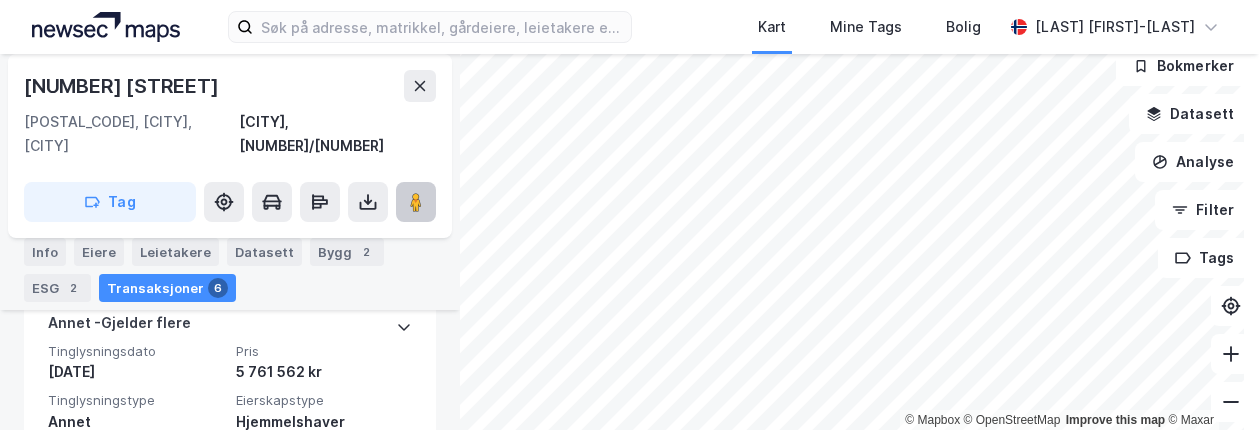 click at bounding box center [416, 202] 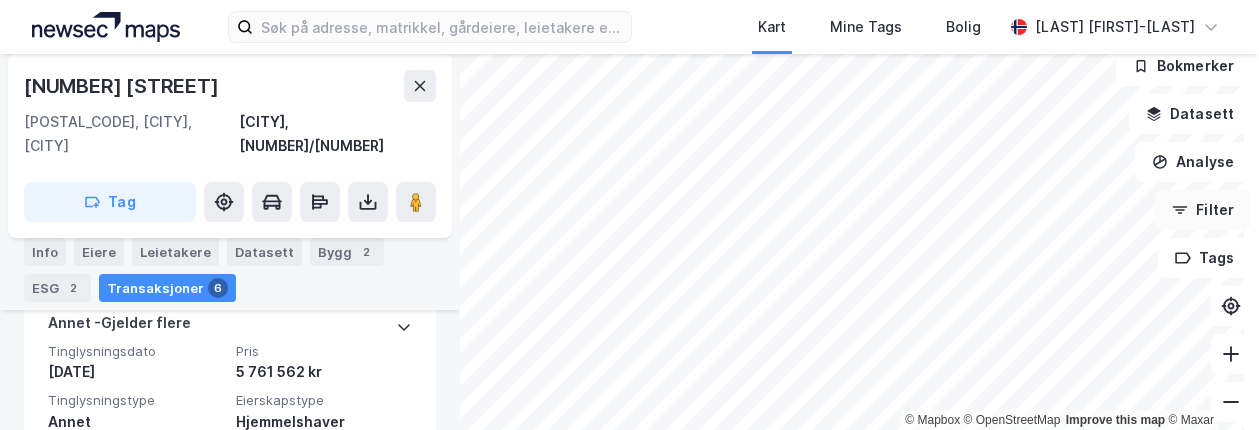 click on "© Mapbox   © OpenStreetMap   Improve this map   © Maxar [NUMBER] [STREET] [POSTAL_CODE], [CITY], [CITY] [CITY], [NUMBER]/[NUMBER] Tag Hjemmelshaver [LAST]-[LAST] [FIRST] [PERCENT]% [LAST] [FIRST] [PERCENT]% Info Eiere Leietakere Datasett Bygg 2 ESG 2 Transaksjoner 6 Pris Dato Transaksjonstype Tinglysninger Aksjetransaksjon Transaksjoner (6) Tvangssalg -  Gjelder flere Tinglysningsdato [DATE] Pris 17 200 000 kr Tinglysningstype Tvangssalg Eierskapstype Hjemmelshaver Selger [LAST] [FIRST] ([PERCENT]%) Kjøper [LAST] [FIRST] ([PERCENT]%),  [LAST]-[LAST] [FIRST] ([PERCENT]%) Annet -  Gjelder flere Tinglysningsdato [DATE] Pris 5 761 562 kr Tinglysningstype Annet Eierskapstype Hjemmelshaver Selger [LAST] [FIRST] ([PERCENT]%),  [LAST] [FIRST] ([PERCENT]%) Kjøper [LAST] [FIRST] ([PERCENT]%) Fritt salg -  [CITY], [NUMBER]/[NUMBER] Tinglysningsdato [DATE] Pris 10 200 000 kr Tinglysningstype Fritt salg Eierskapstype Hjemmelshaver Selger [LAST] [FIRST] ([PERCENT]%),  [LAST] [FIRST] ([PERCENT]%) Kjøper [LAST] [FIRST] ([PERCENT]%),  [LAST] [FIRST] ([PERCENT]%) Bokmerker Datasett" at bounding box center [629, 242] 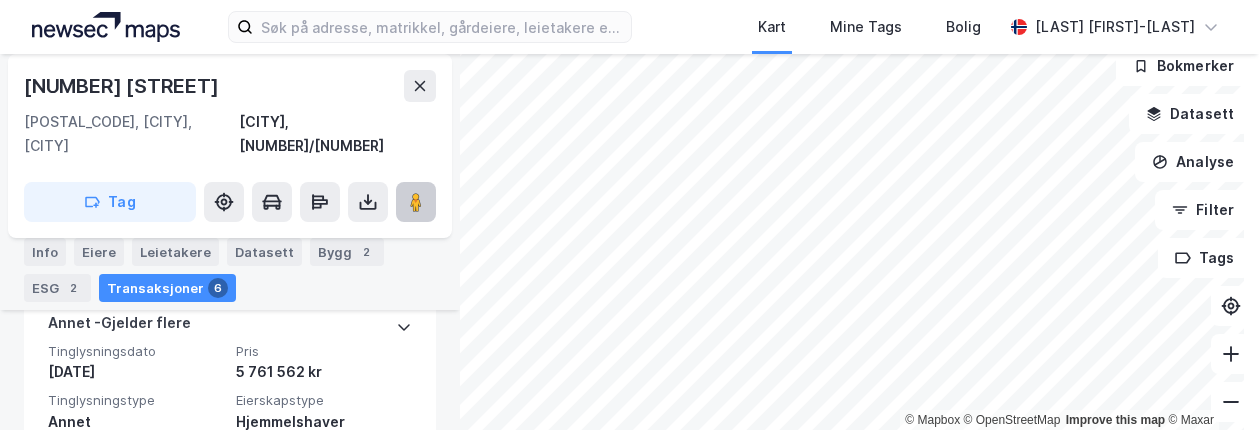 click 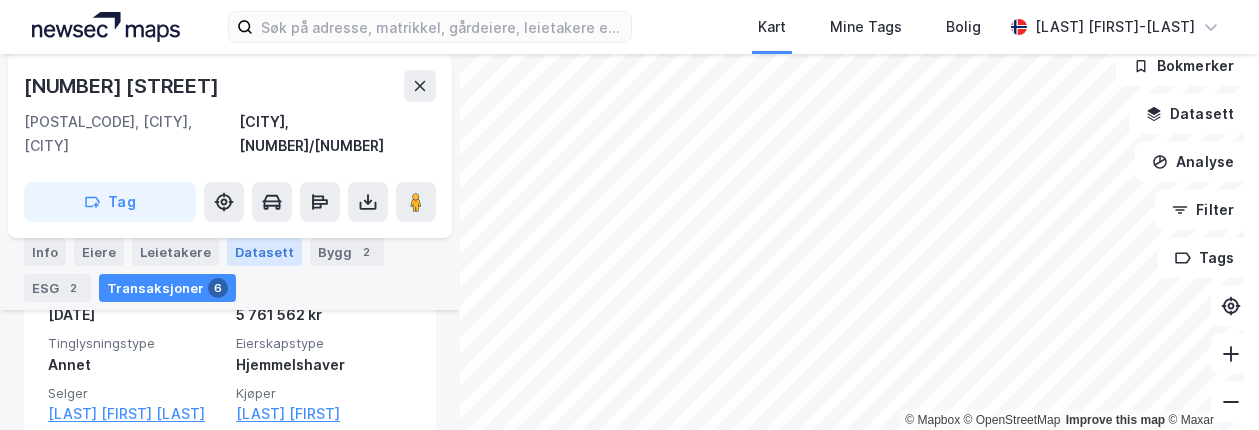 scroll, scrollTop: 834, scrollLeft: 0, axis: vertical 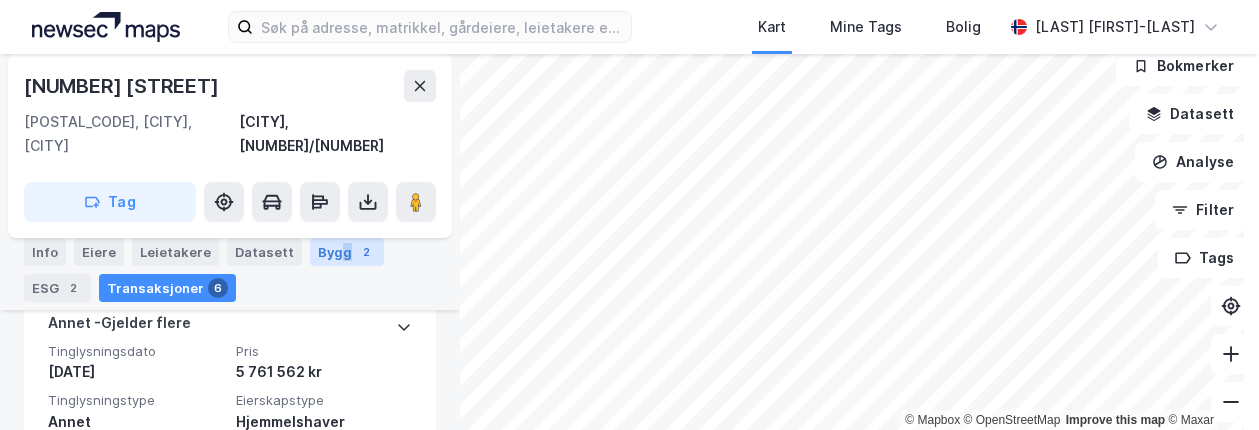 click on "Bygg 2" at bounding box center (347, 252) 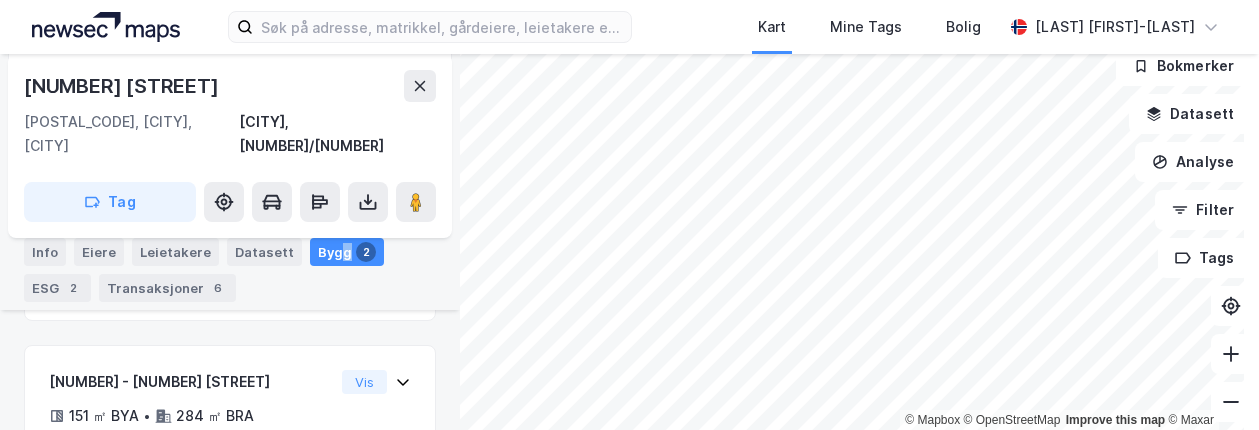 scroll, scrollTop: 551, scrollLeft: 0, axis: vertical 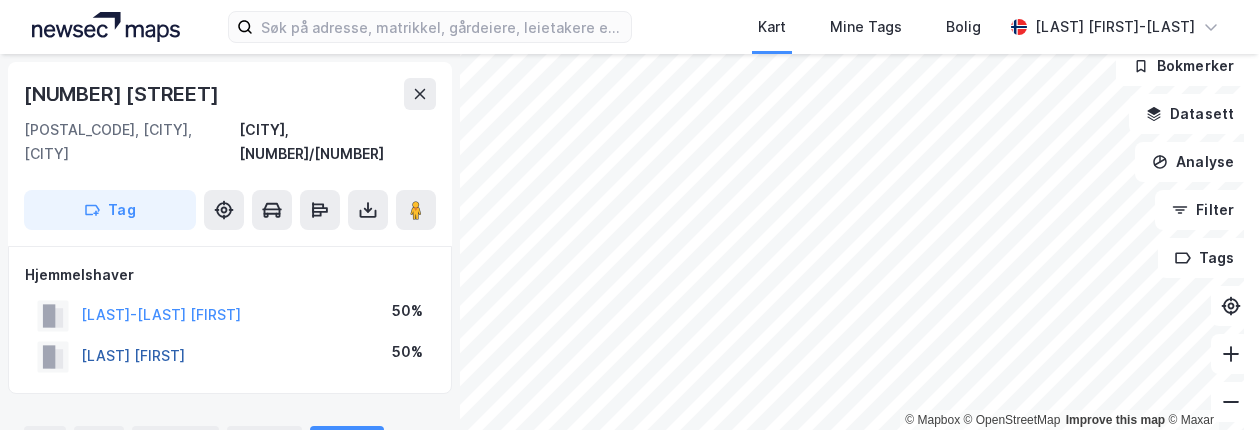 click on "HANEVIK ÅSMUND" at bounding box center [0, 0] 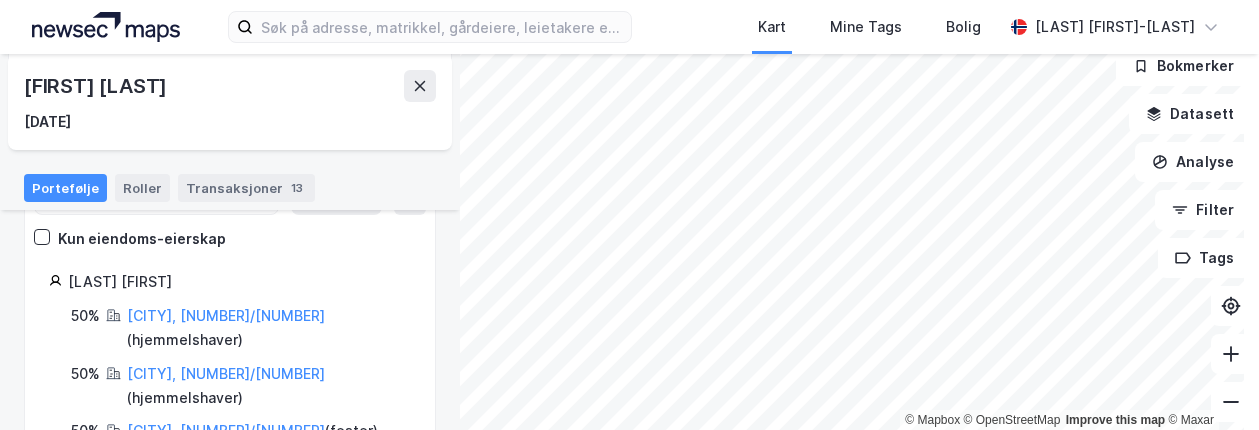 scroll, scrollTop: 252, scrollLeft: 0, axis: vertical 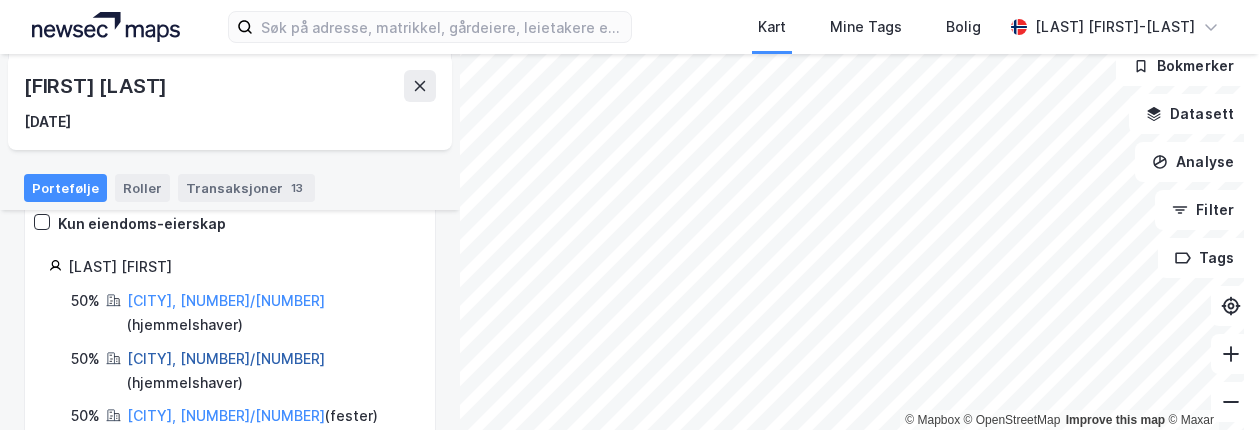 click on "Oslo, 33/1800" at bounding box center [226, 358] 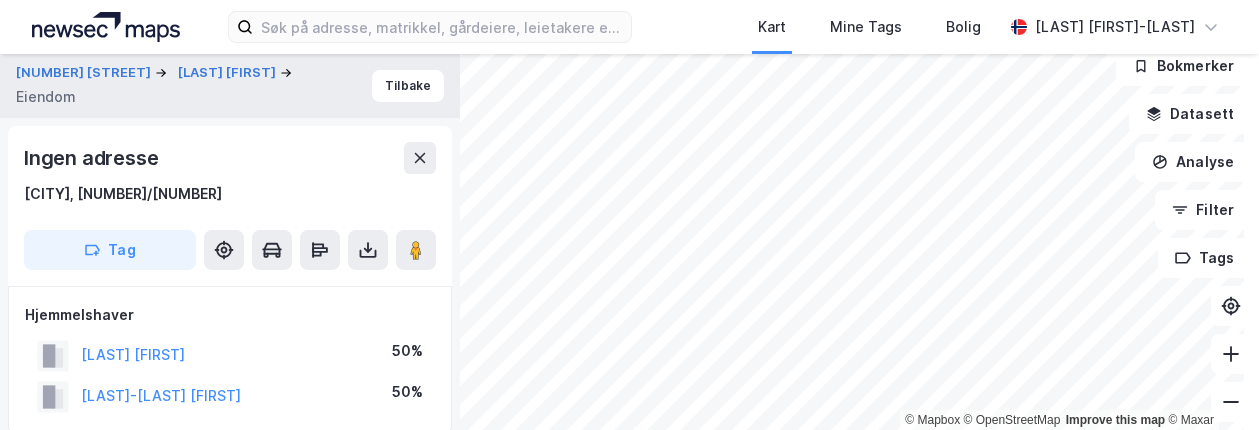 scroll, scrollTop: 0, scrollLeft: 0, axis: both 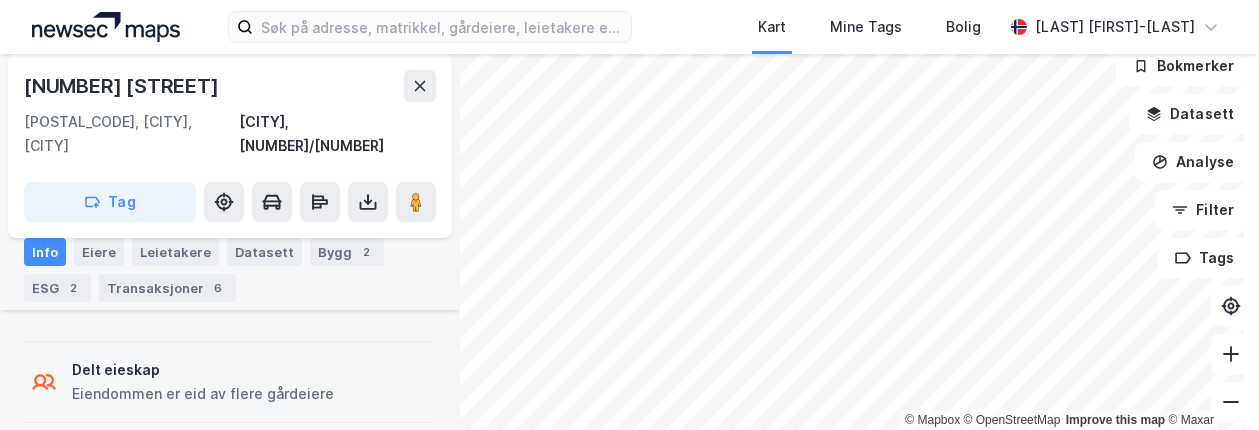 click on "Info Eiere Leietakere Datasett Bygg 2 ESG 2 Transaksjoner 6" at bounding box center (230, 270) 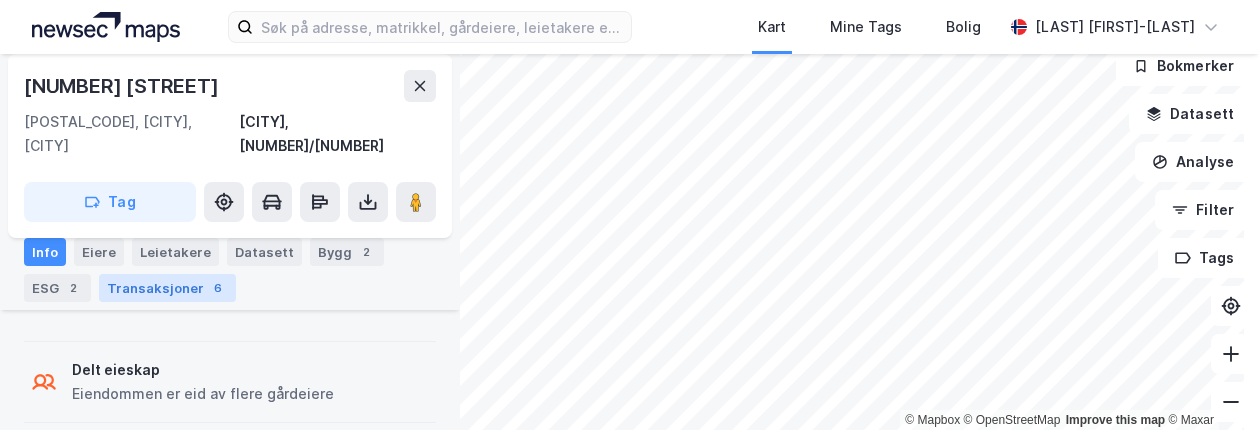 click on "Transaksjoner 6" at bounding box center (167, 288) 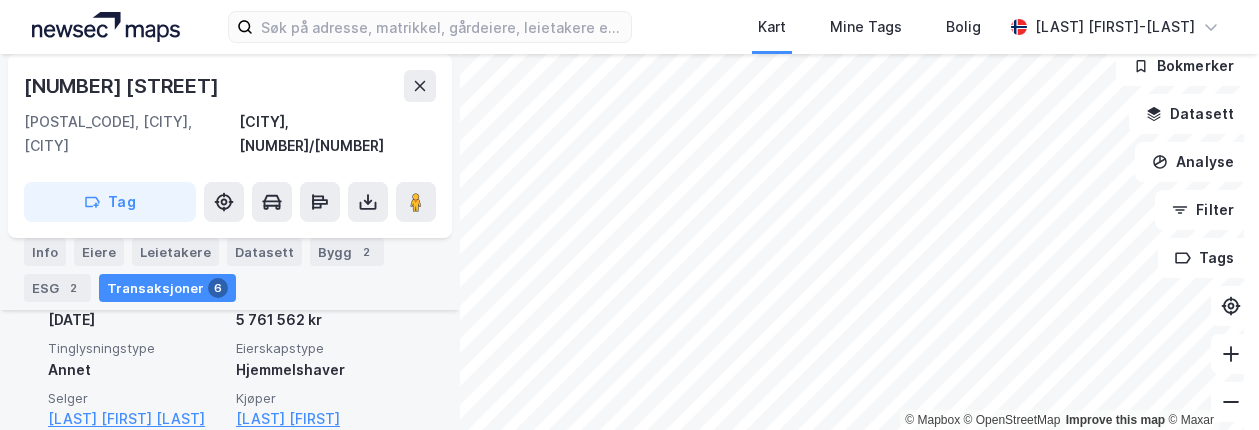 scroll, scrollTop: 977, scrollLeft: 0, axis: vertical 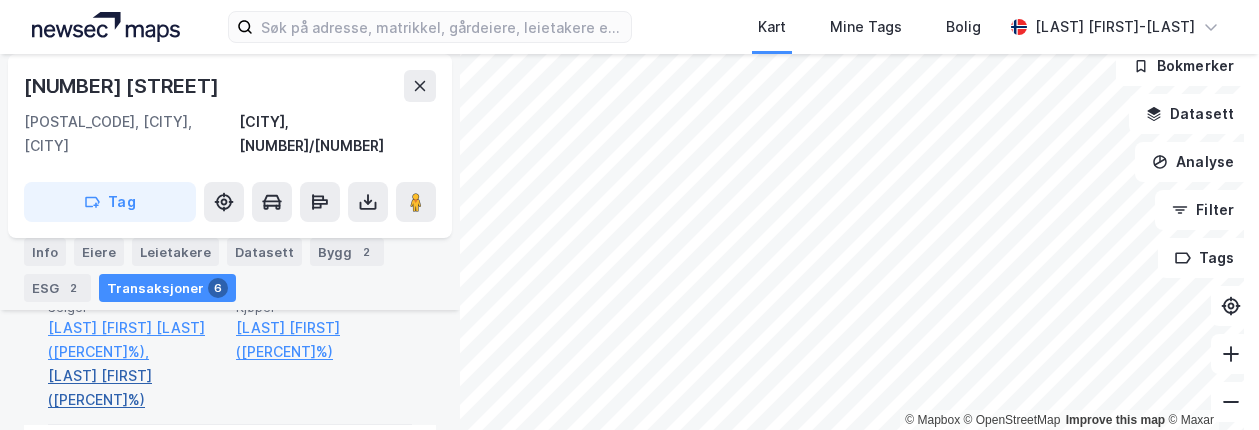 click on "Treider Thyge (50%)" at bounding box center [136, 388] 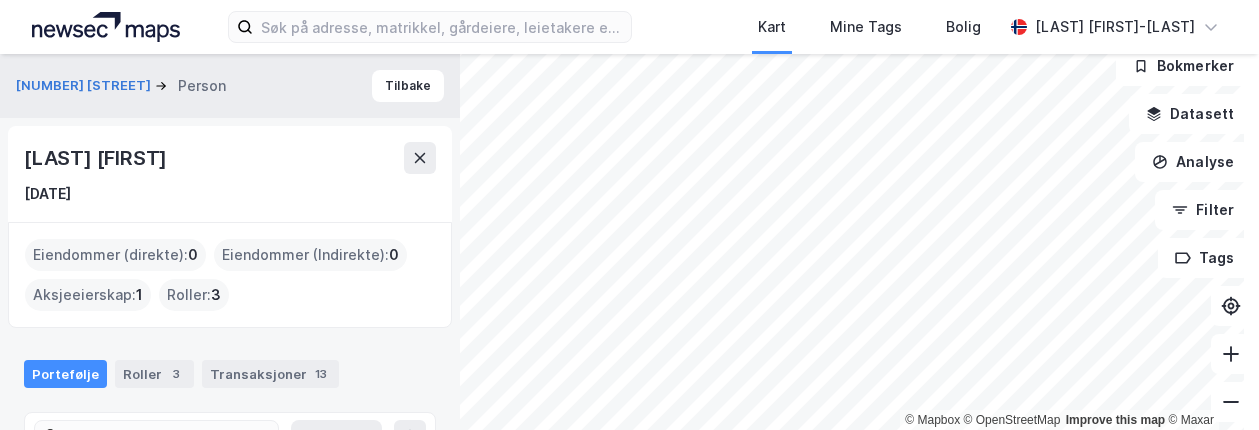 click on "Roller :  3" at bounding box center (194, 295) 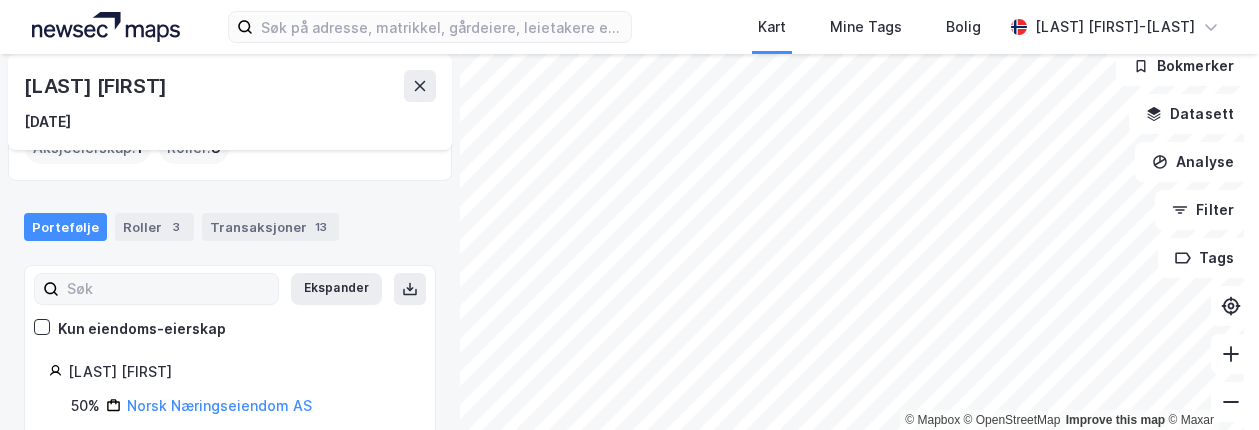 scroll, scrollTop: 184, scrollLeft: 0, axis: vertical 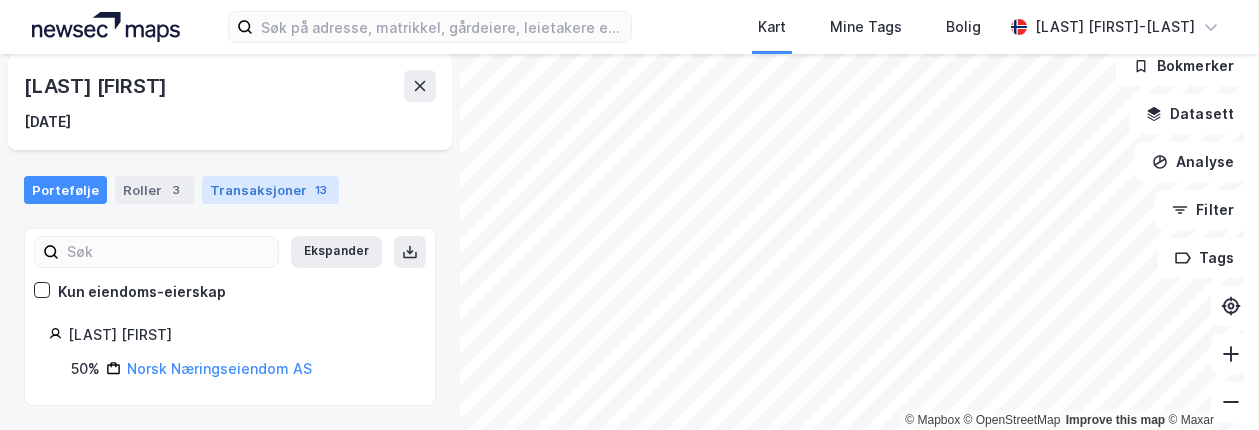 click on "Transaksjoner 13" at bounding box center (270, 190) 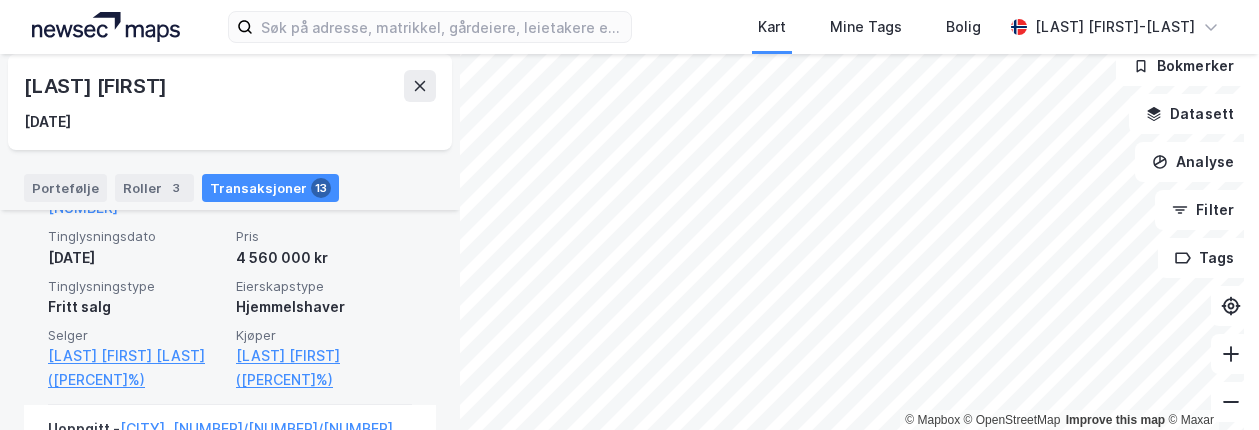 scroll, scrollTop: 1524, scrollLeft: 0, axis: vertical 